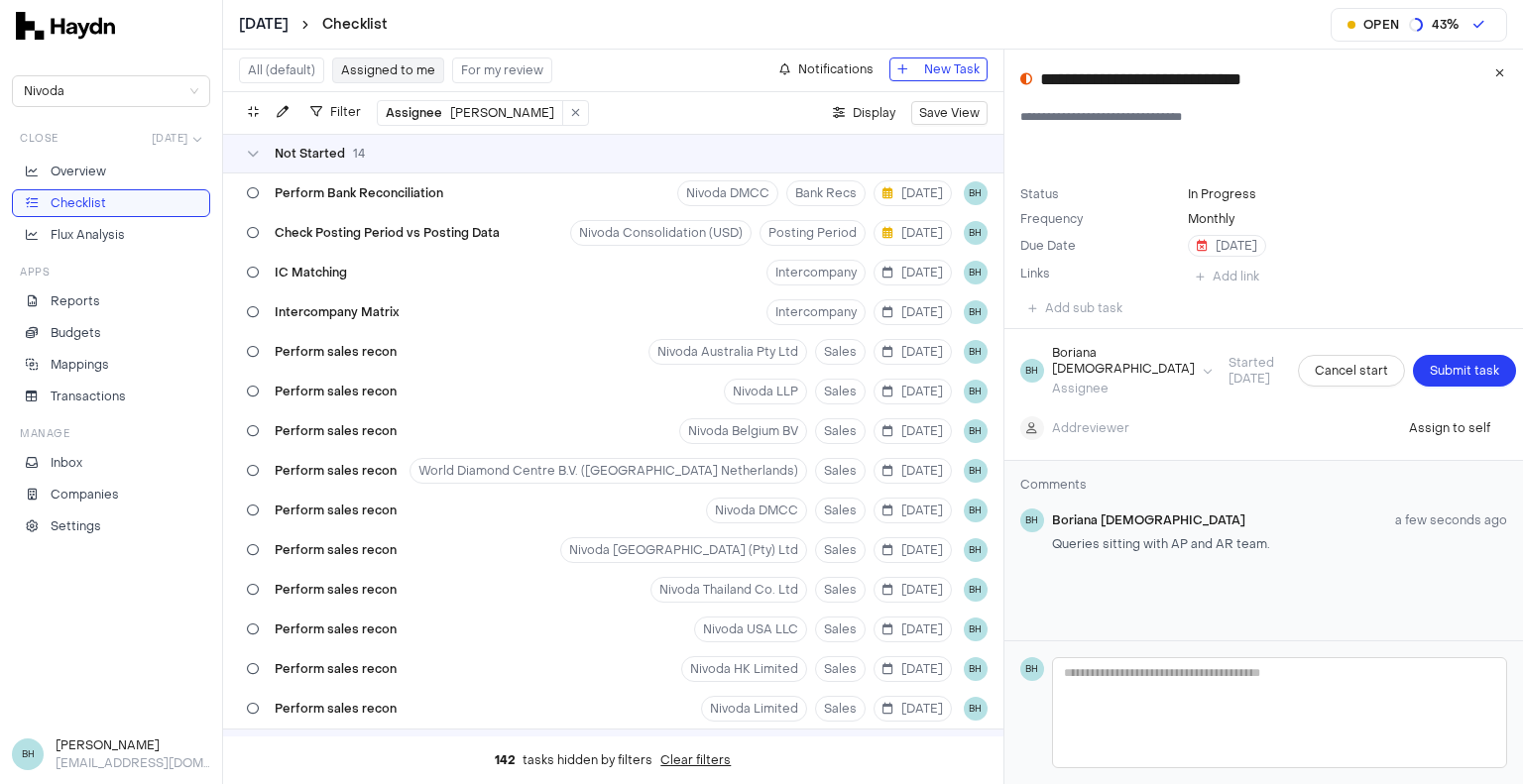 scroll, scrollTop: 0, scrollLeft: 0, axis: both 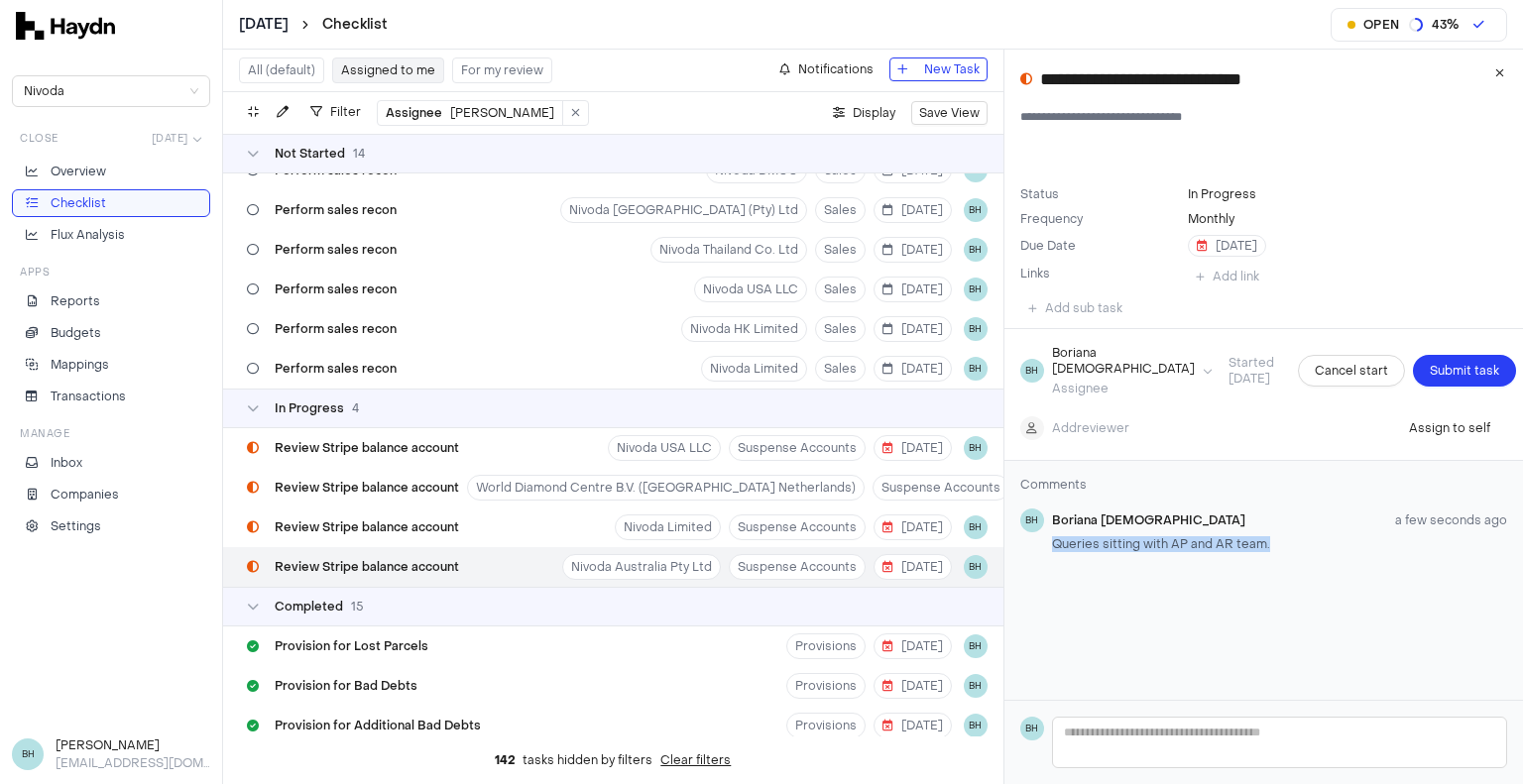 drag, startPoint x: 1268, startPoint y: 526, endPoint x: 1055, endPoint y: 528, distance: 213.00939 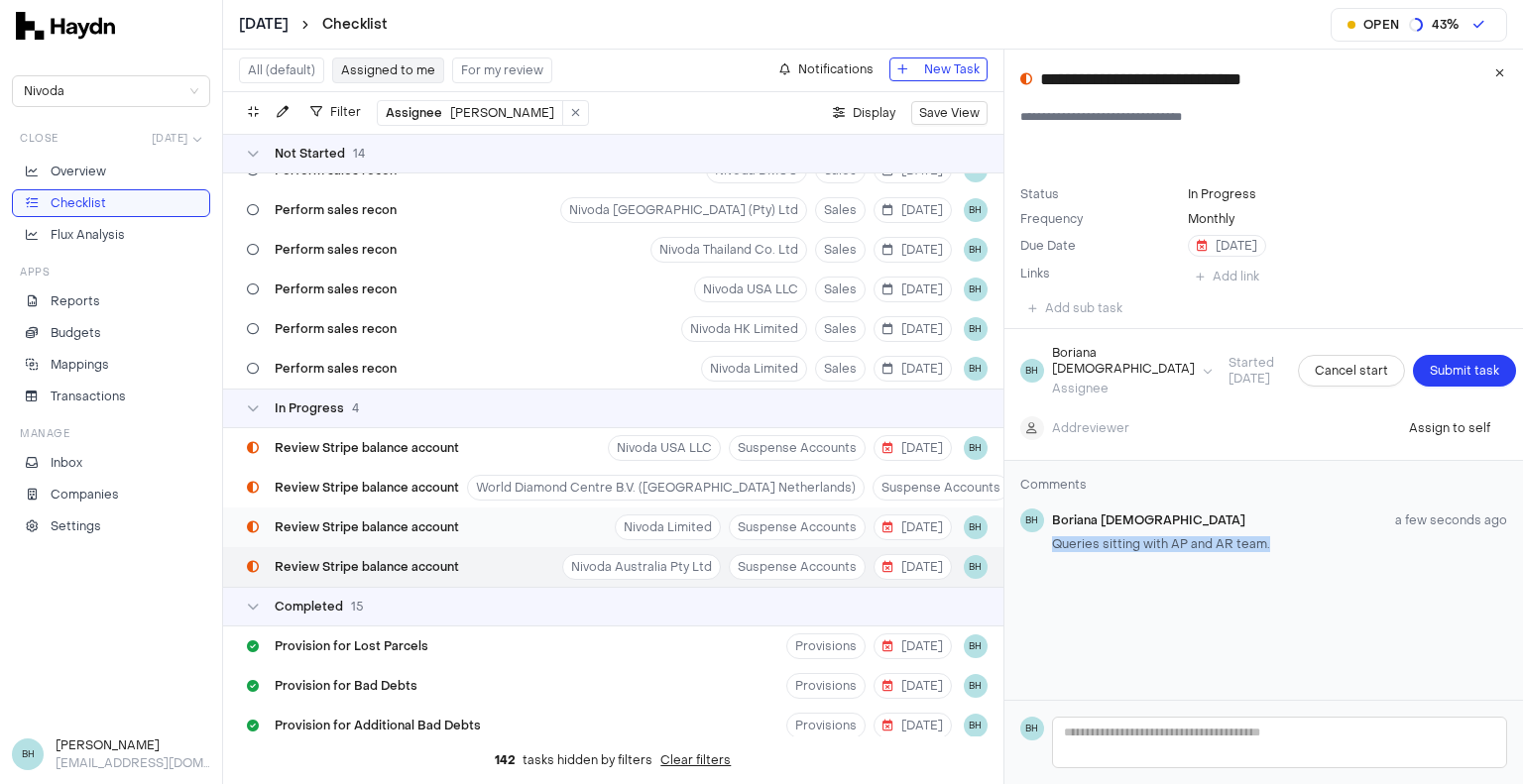copy on "Queries sitting with AP and AR team." 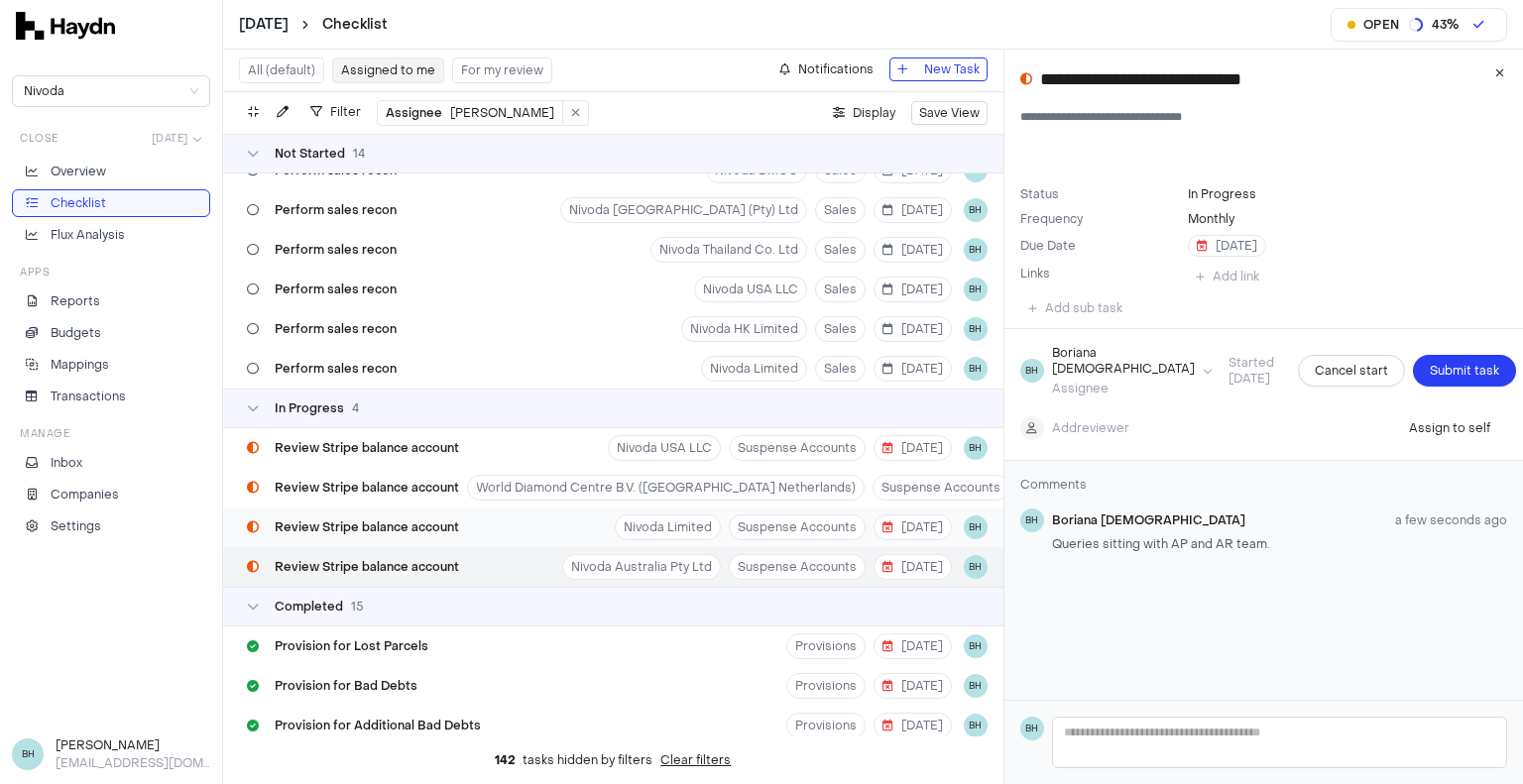 click on "Review Stripe balance account" at bounding box center (367, 527) 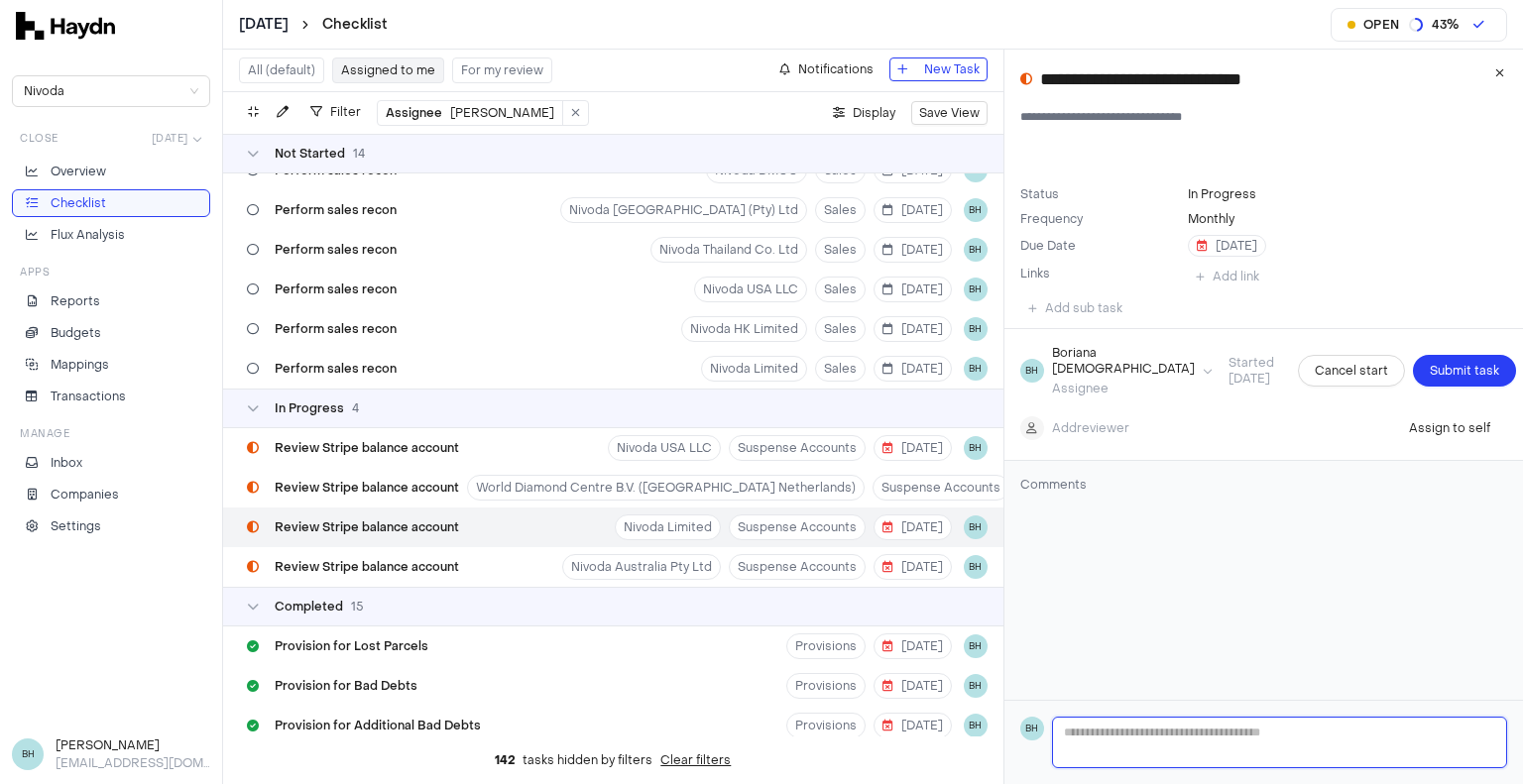 type 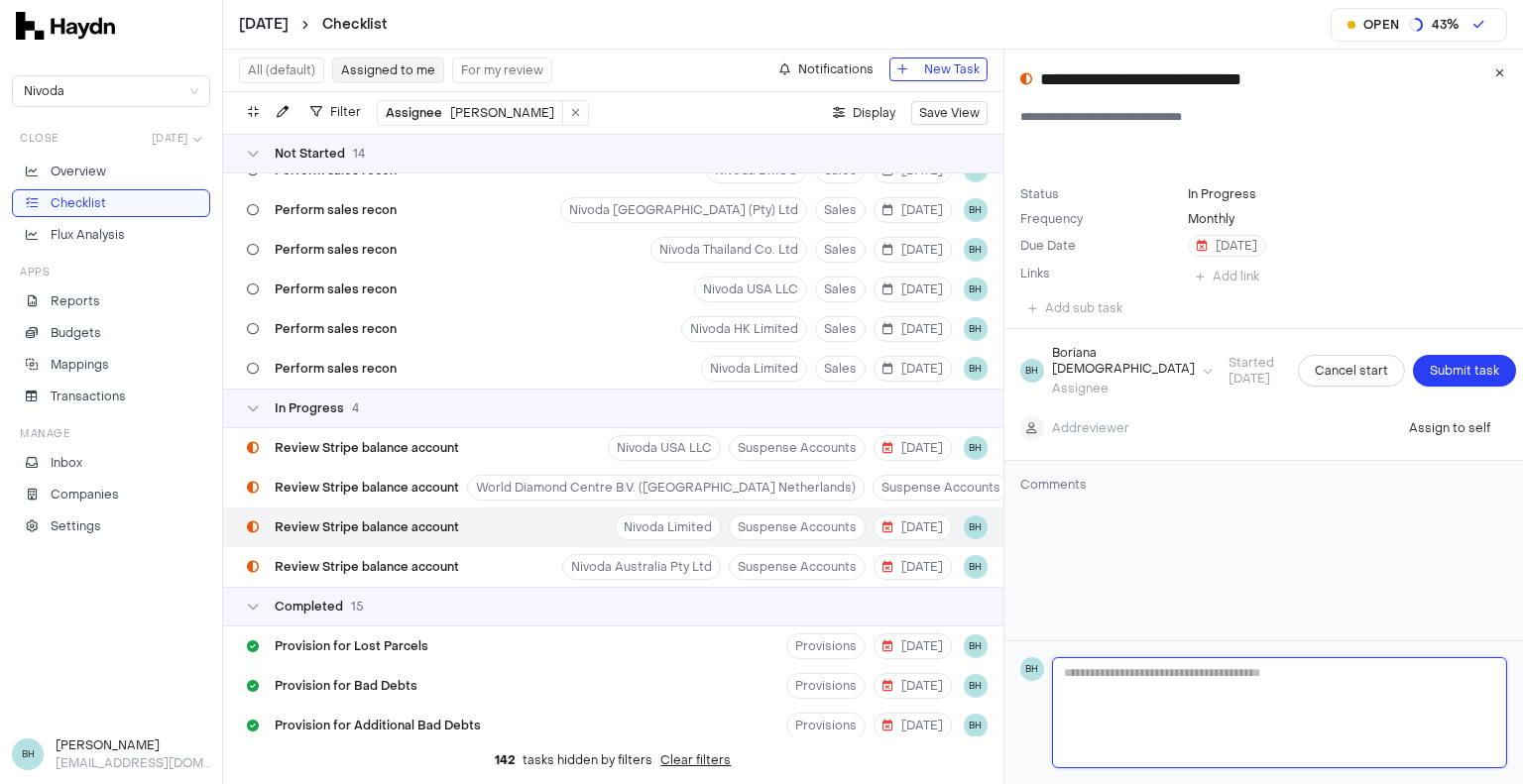 click at bounding box center (1279, 713) 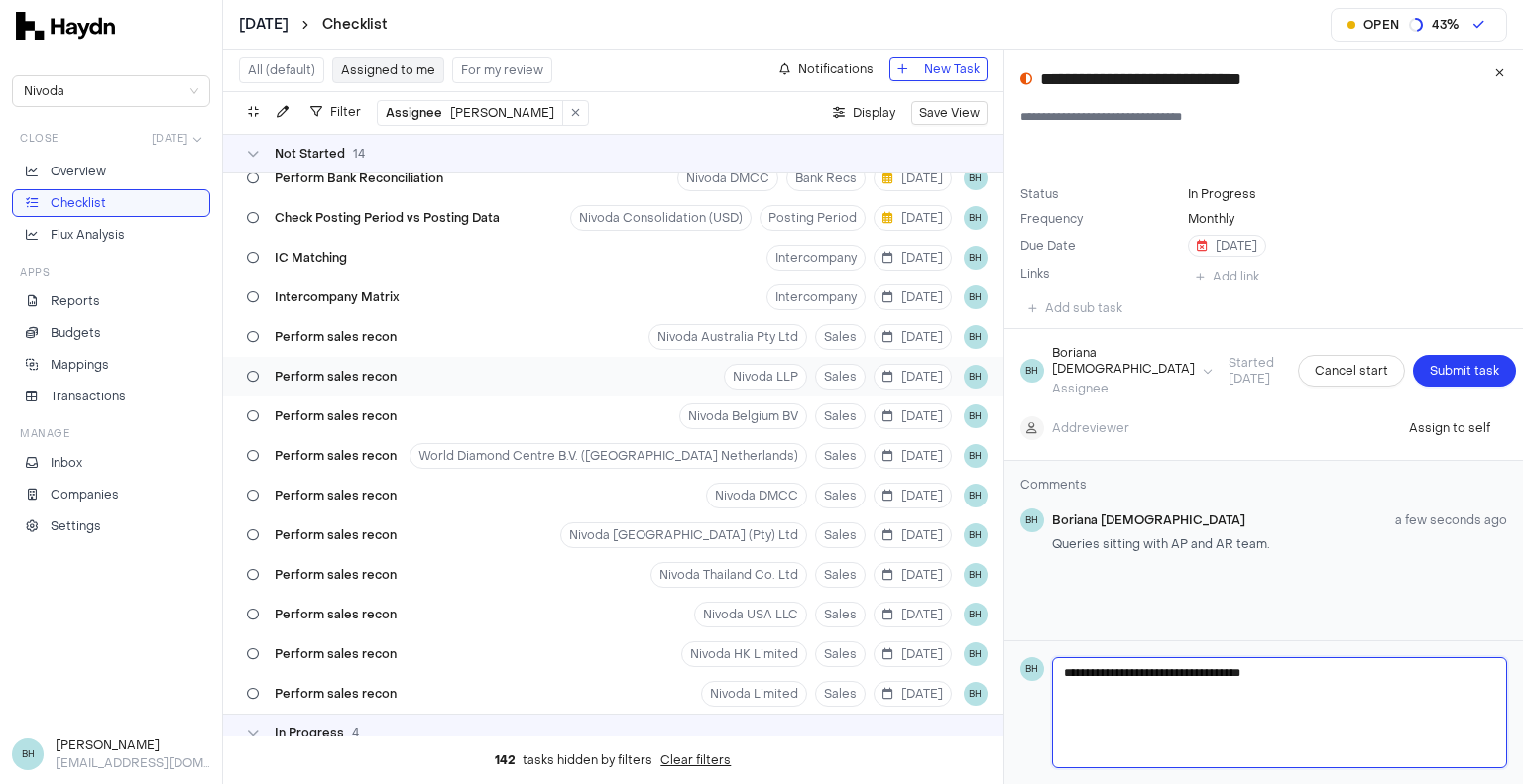 scroll, scrollTop: 0, scrollLeft: 0, axis: both 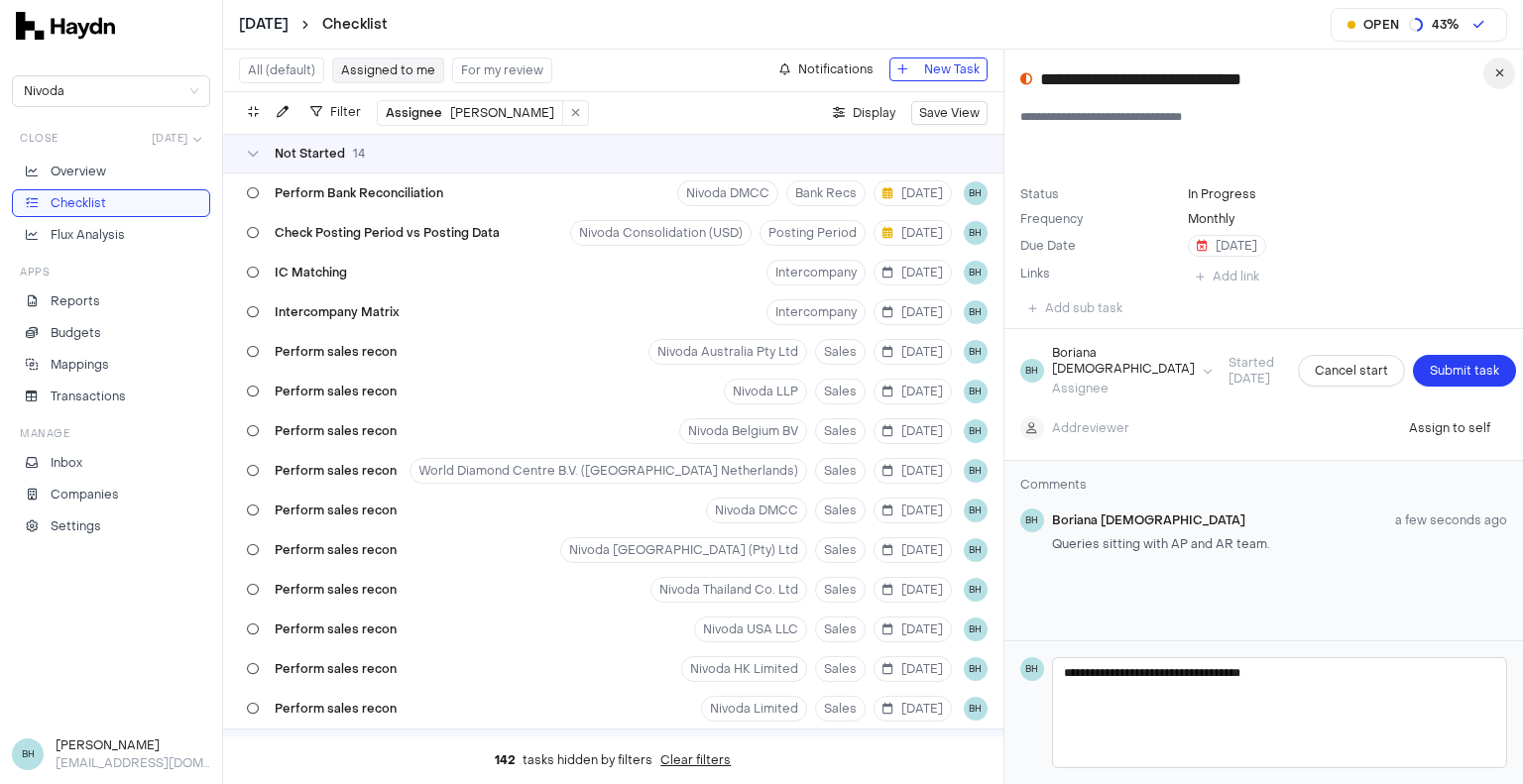 click at bounding box center [1499, 73] 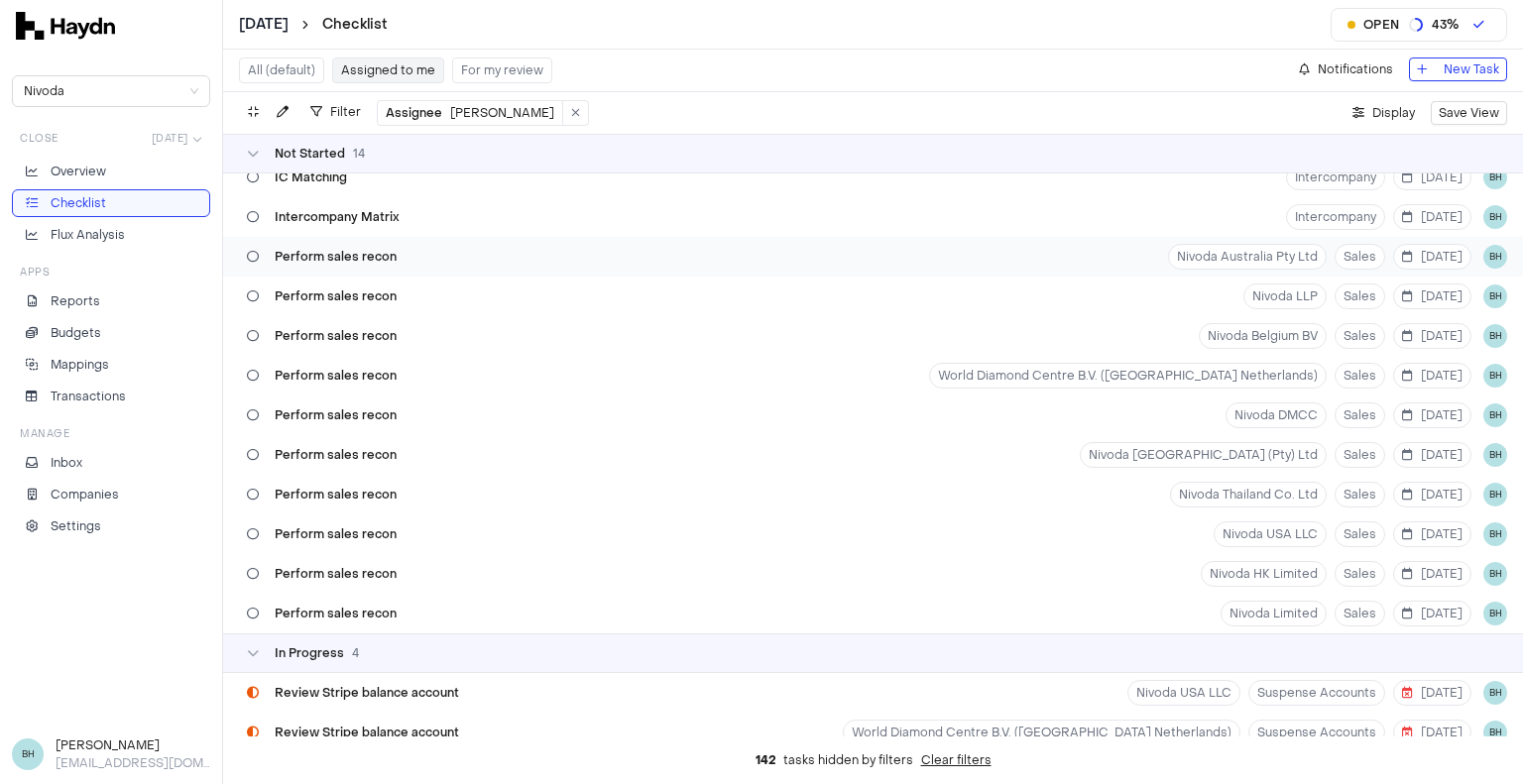 scroll, scrollTop: 0, scrollLeft: 0, axis: both 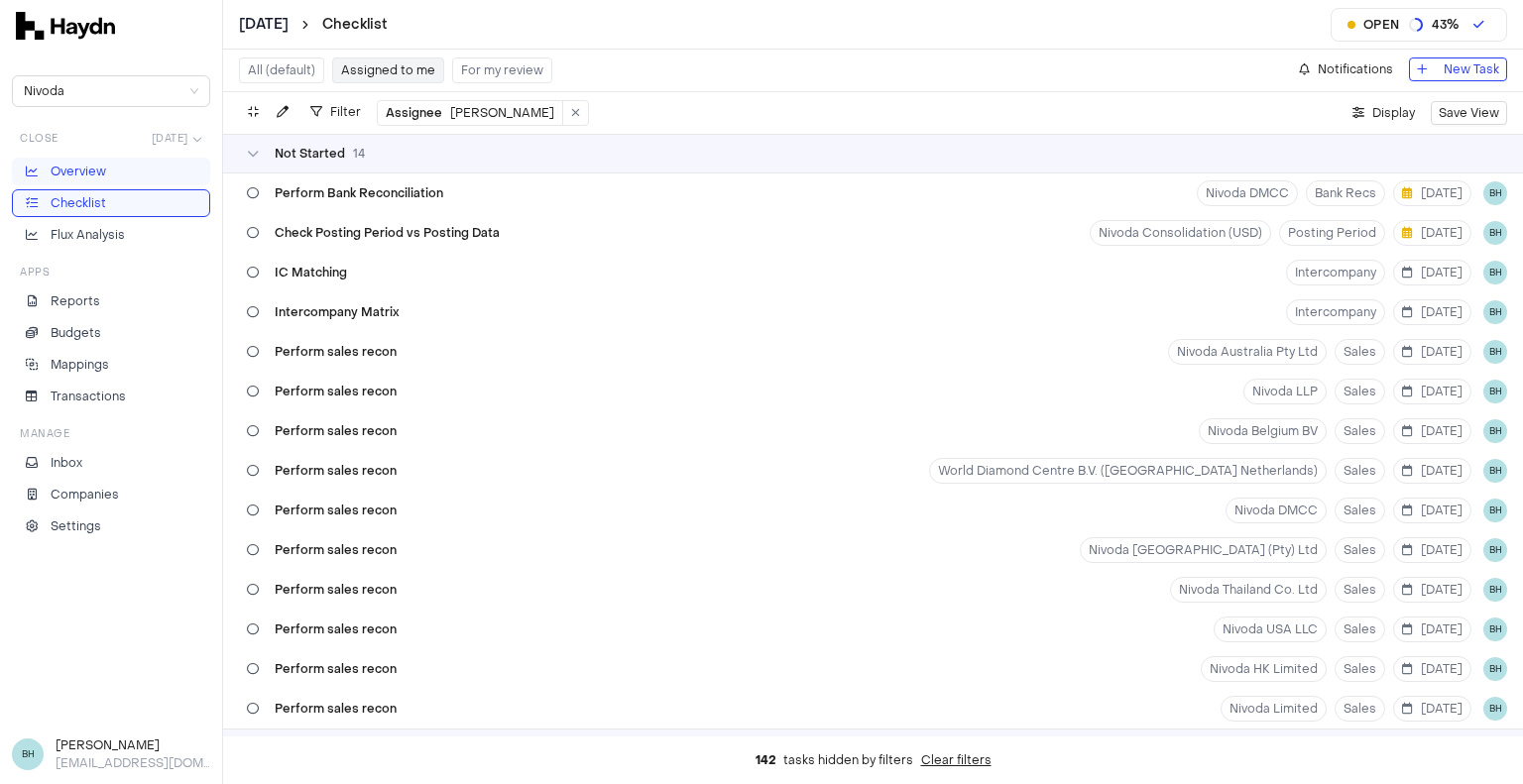 click on "Overview" at bounding box center [111, 171] 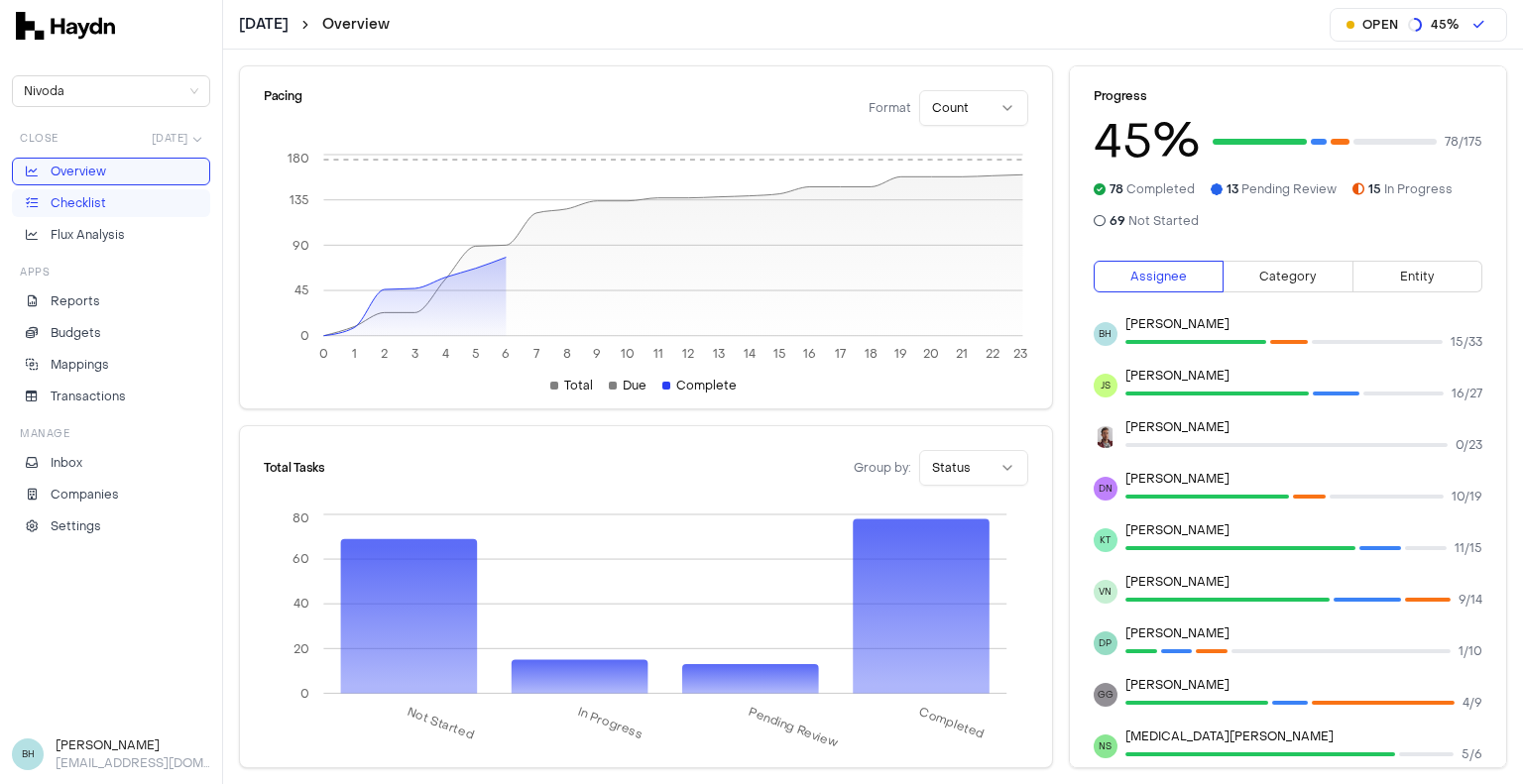 click on "Checklist" at bounding box center [111, 203] 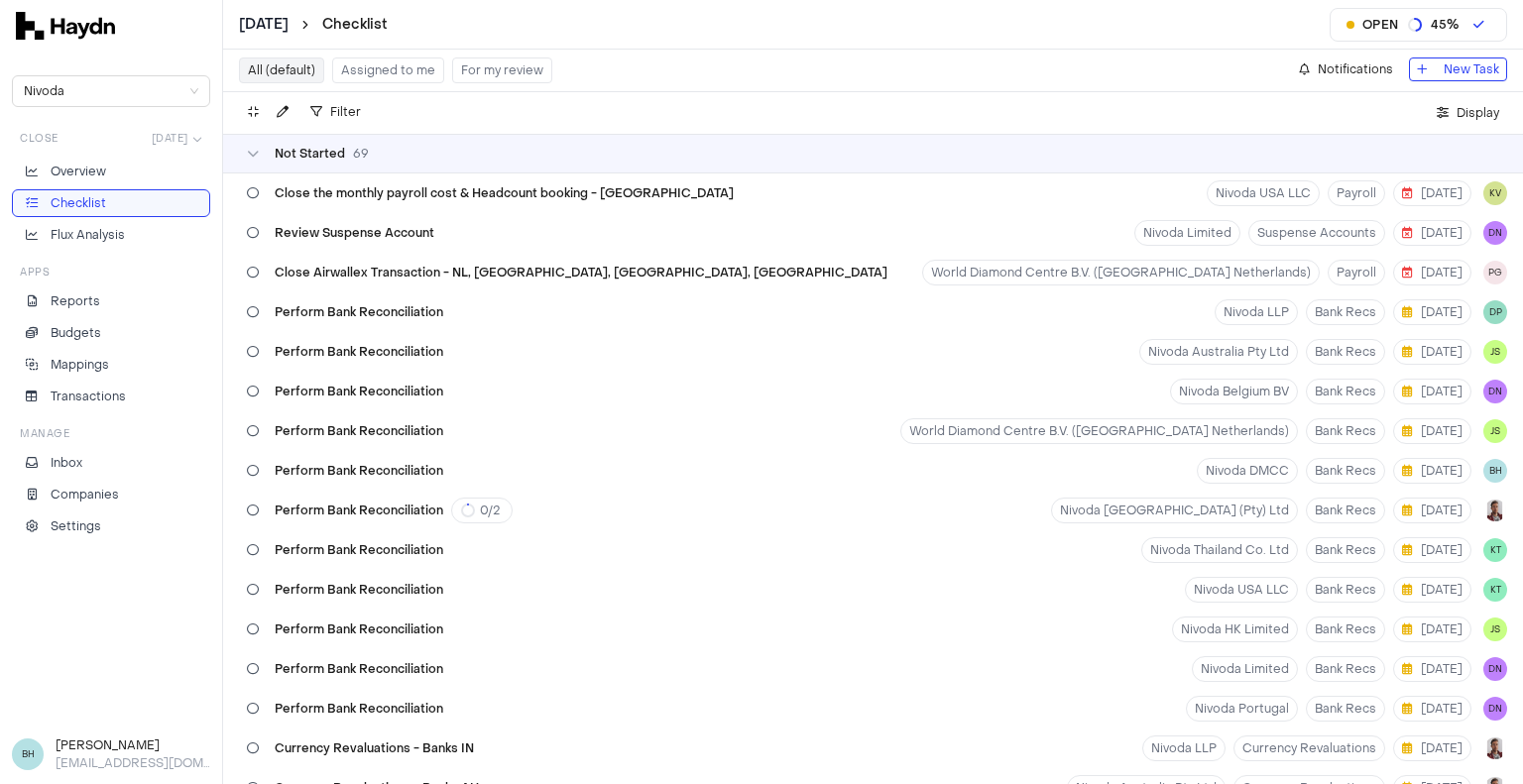 click on "For my review" at bounding box center [502, 70] 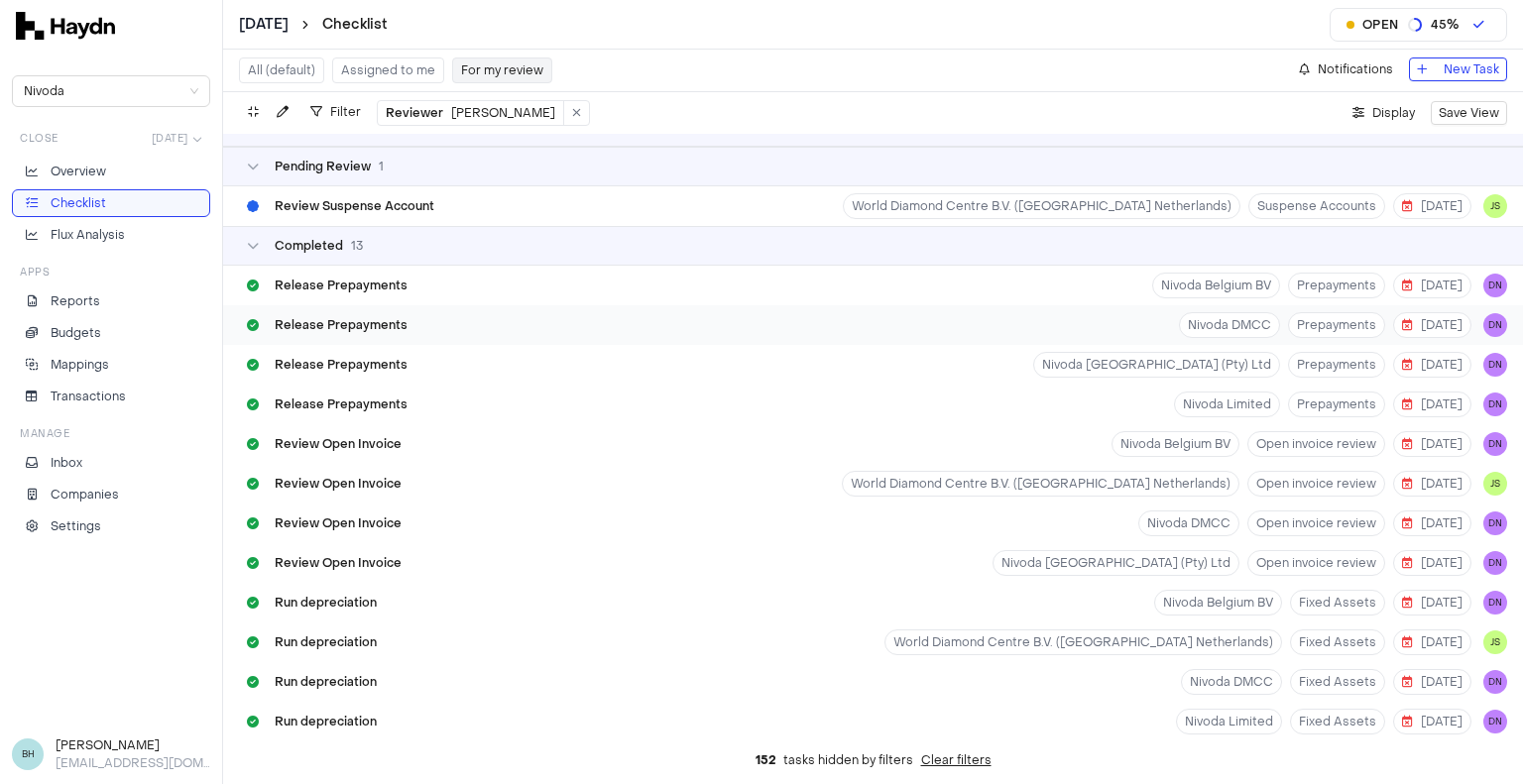 scroll, scrollTop: 307, scrollLeft: 0, axis: vertical 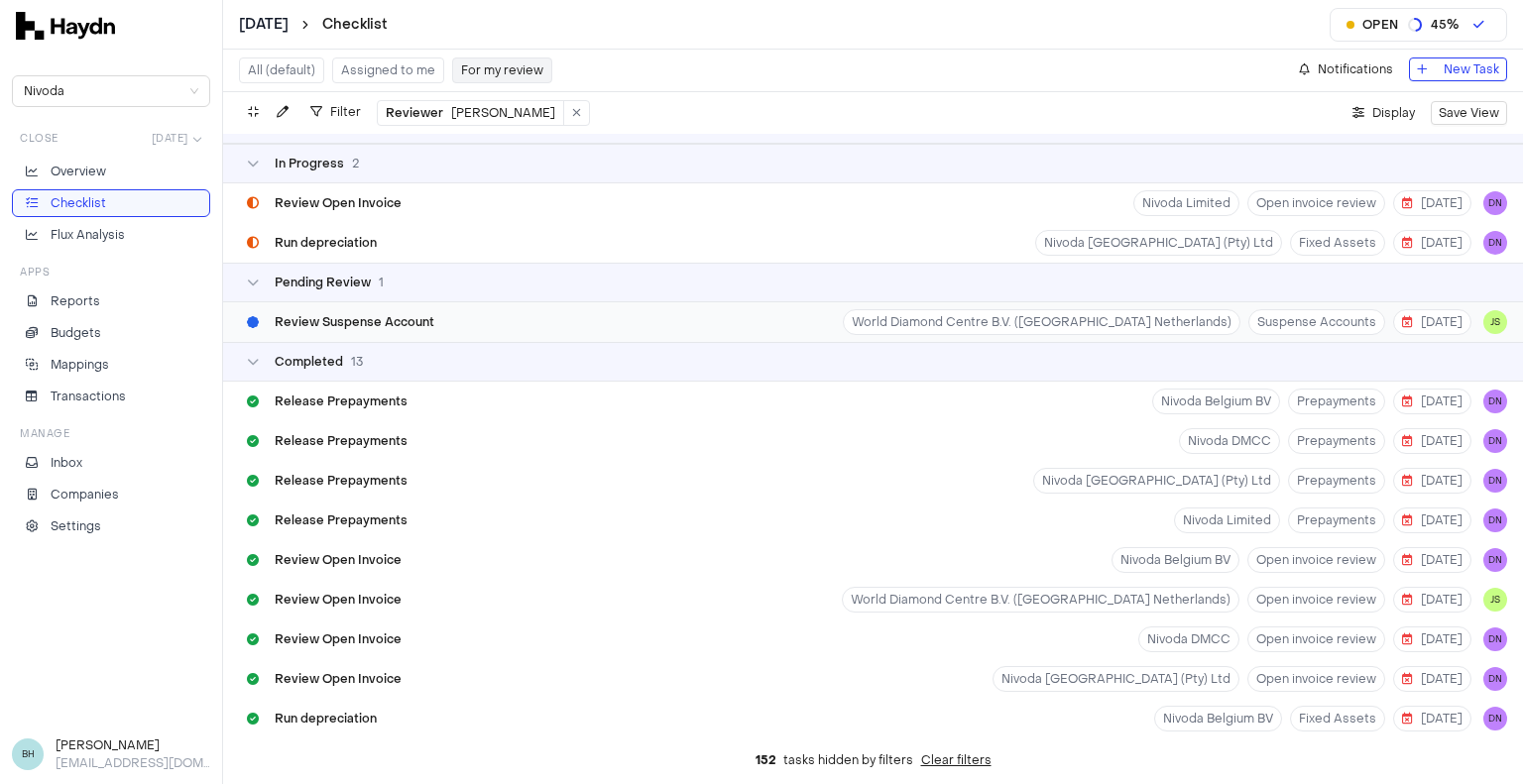 click on "Review Suspense Account World Diamond Centre B.V. (Nivoda Netherlands) Suspense Accounts [DATE] JS" at bounding box center [873, 322] 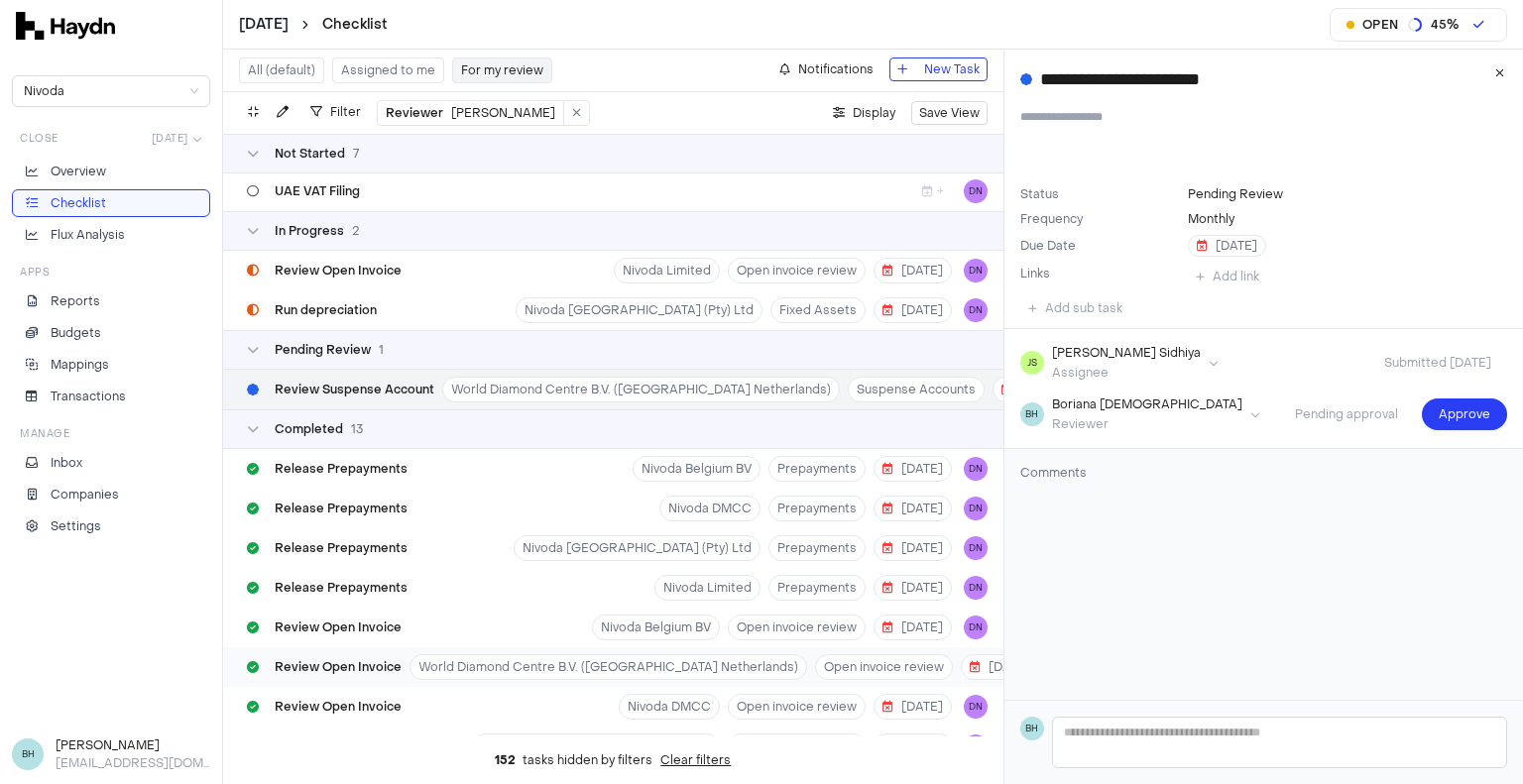 scroll, scrollTop: 0, scrollLeft: 0, axis: both 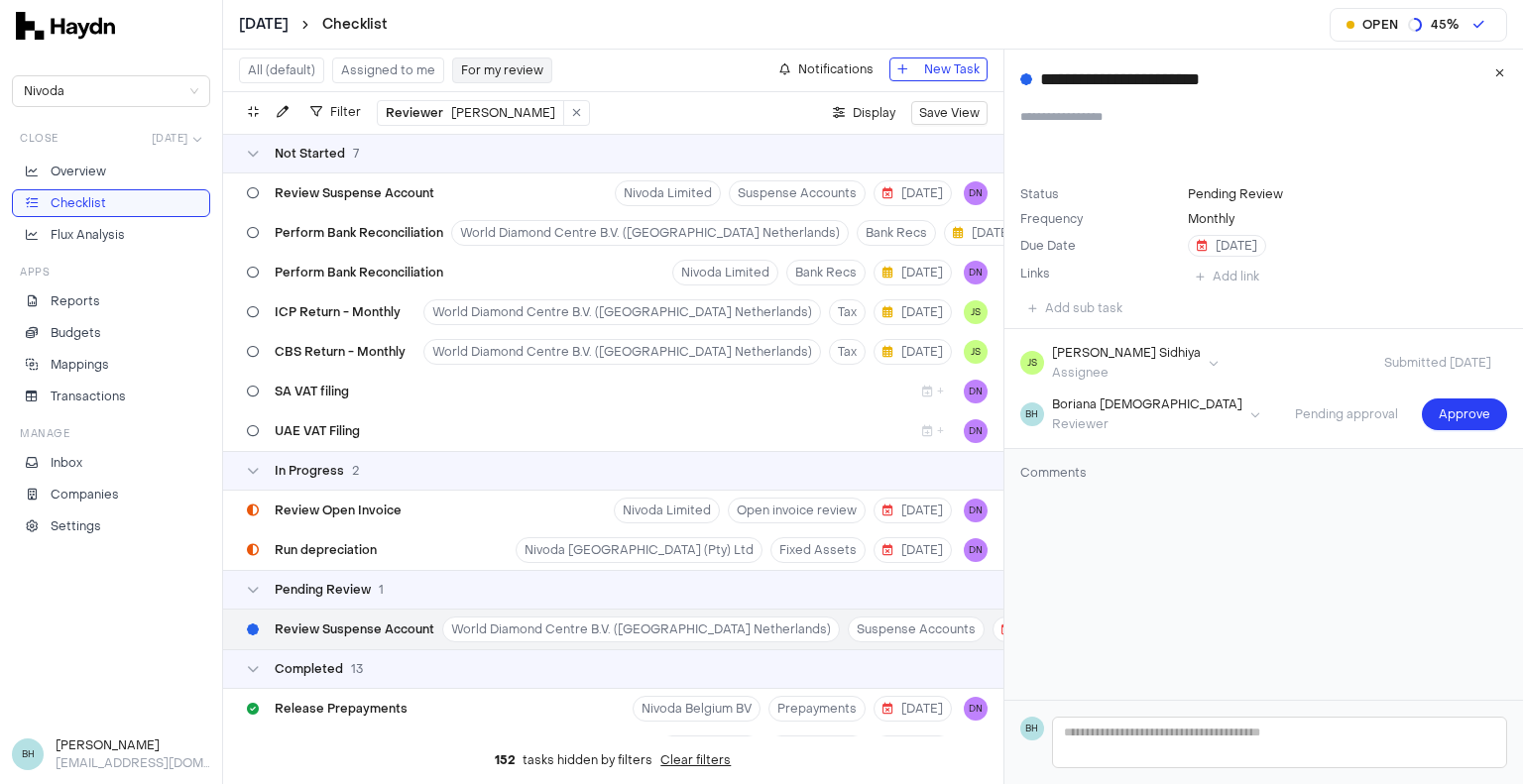 click on "Assigned to me" at bounding box center (388, 70) 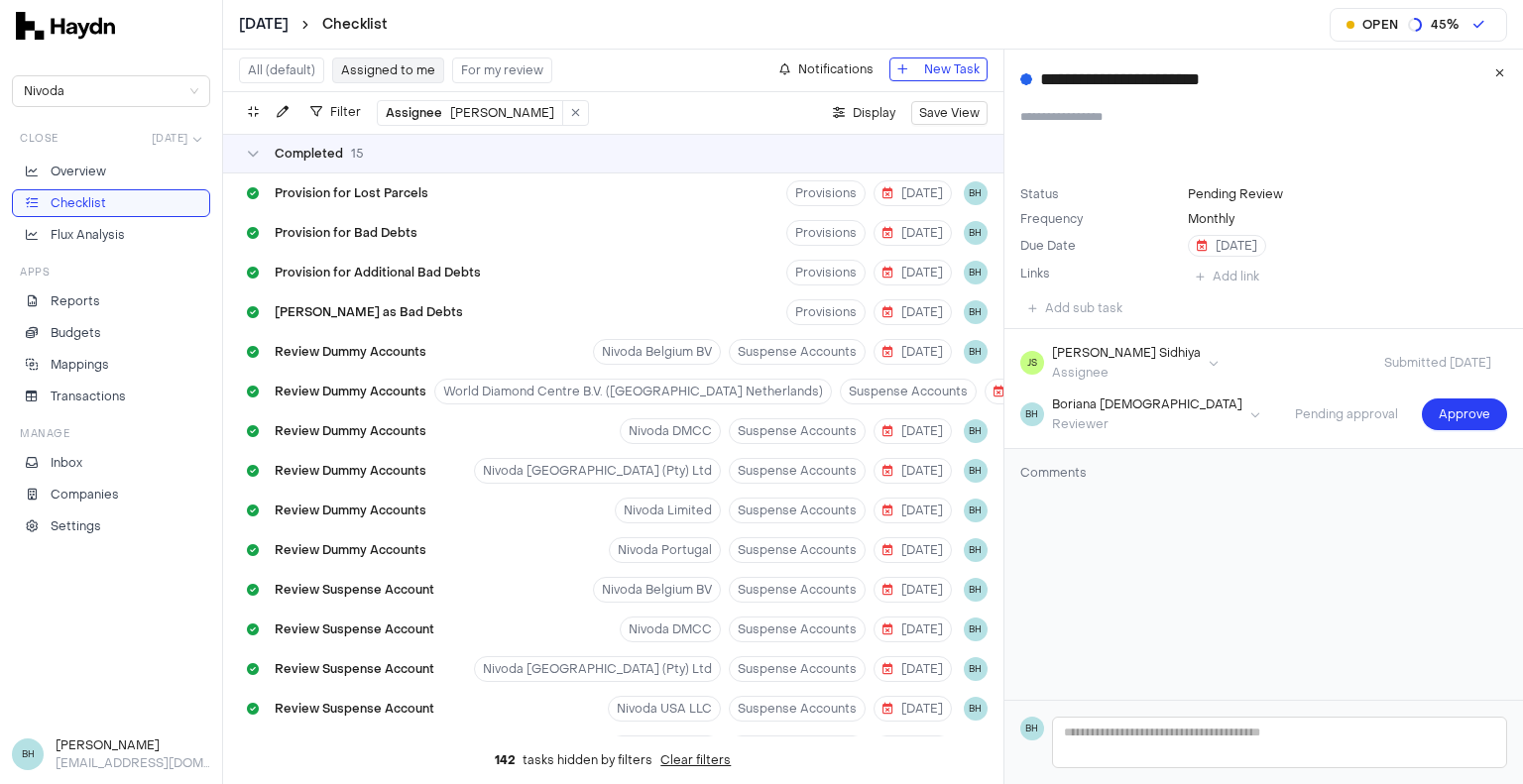 scroll, scrollTop: 0, scrollLeft: 0, axis: both 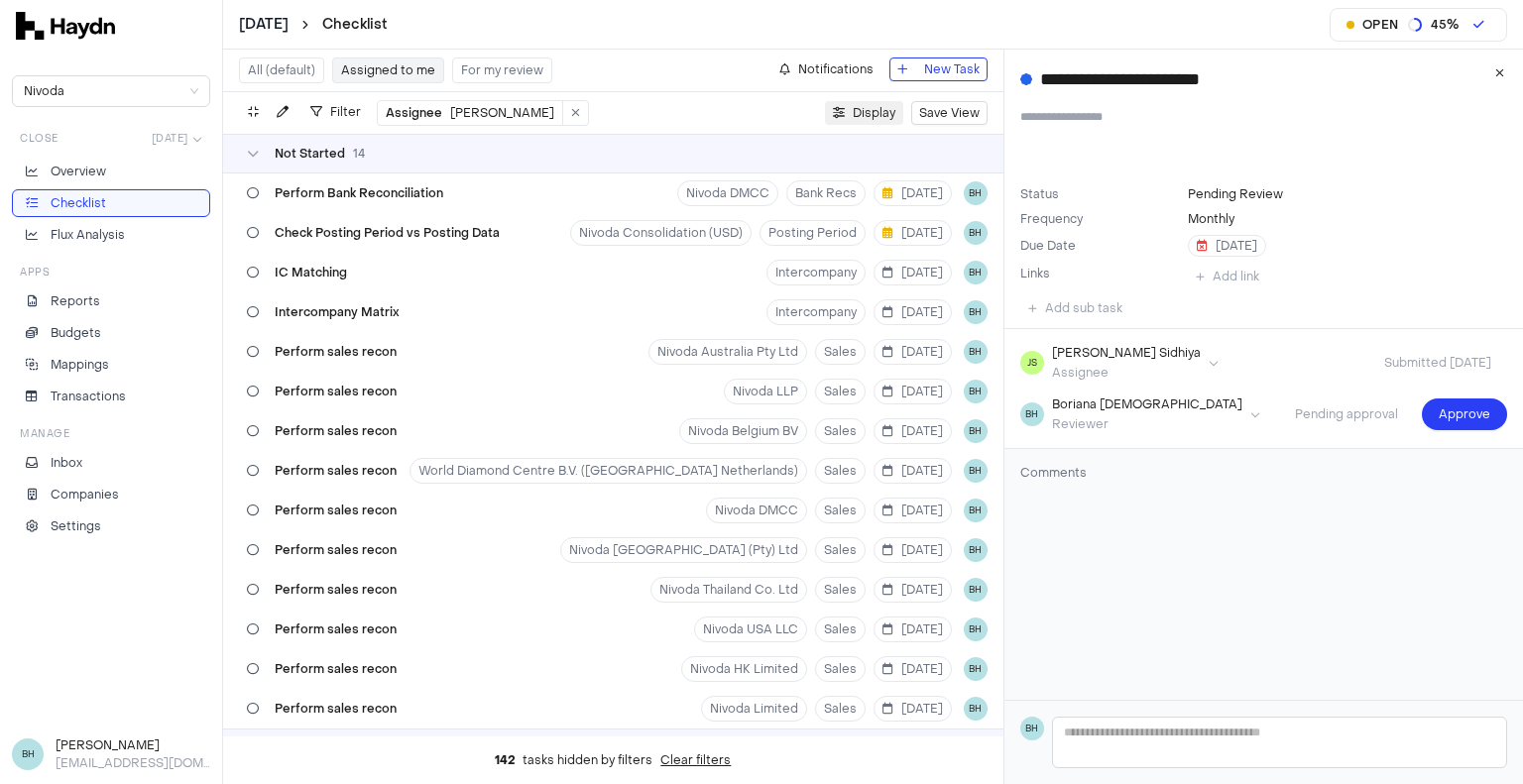 click on "Display" at bounding box center (874, 113) 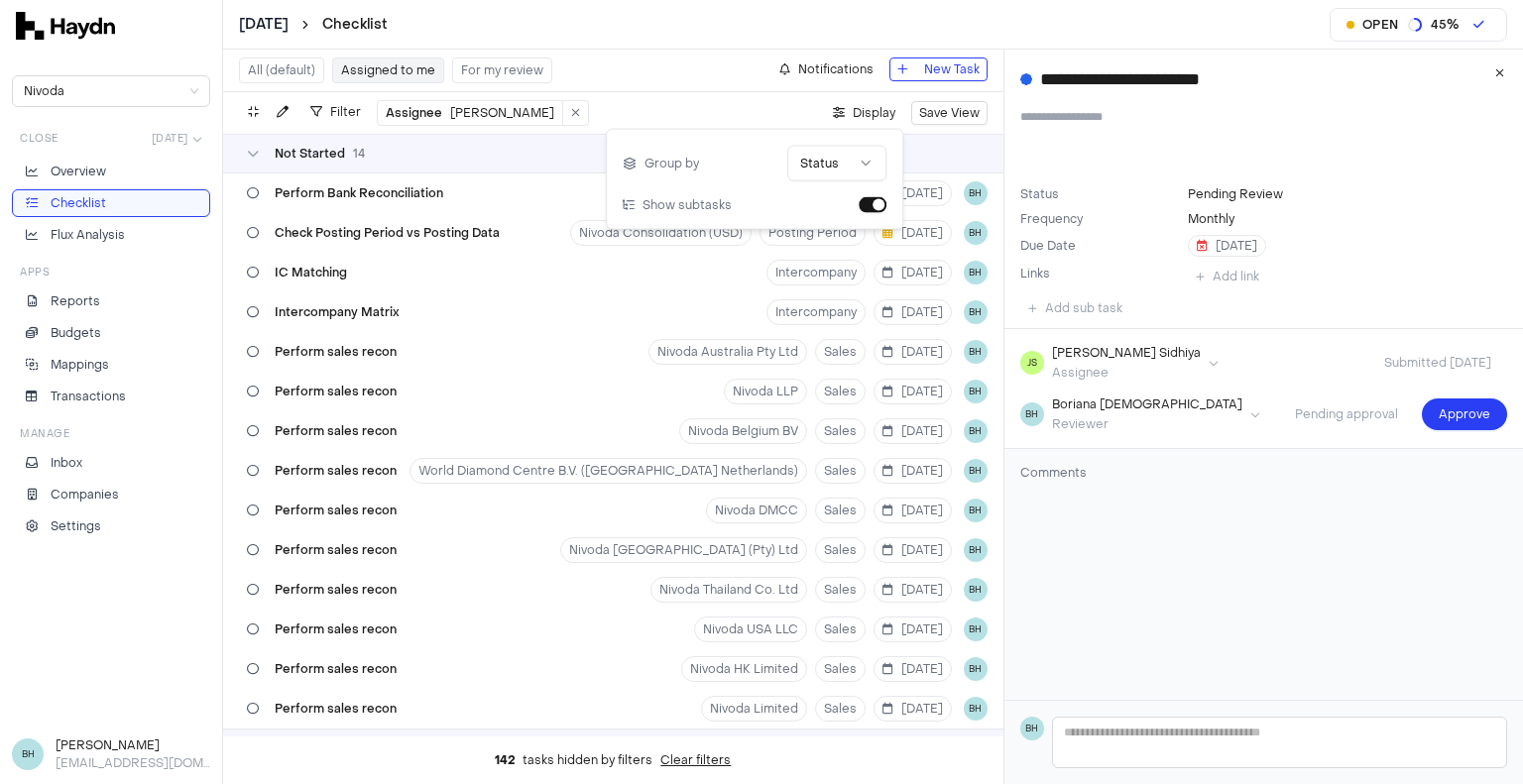 click on "[DATE] Checklist Open 45 % Nivoda Close [DATE] Overview Checklist Flux Analysis Apps Reports Budgets Mappings Transactions Manage Inbox Companies Settings BH [PERSON_NAME] [PERSON_NAME][EMAIL_ADDRESS][DOMAIN_NAME] All   (default) Assigned to me   For my review   Notifications New Task Filter Assignee [PERSON_NAME] . Display Save View Not Started 14 Perform Bank Reconciliation Nivoda DMCC Bank Recs [DATE] BH Check Posting Period vs Posting Data Nivoda Consolidation (USD) Posting Period [DATE] BH IC Matching Intercompany [DATE] BH Intercompany Matrix Intercompany [DATE] BH Perform sales recon Nivoda Australia Pty Ltd Sales [DATE] BH Perform sales recon Nivoda LLP Sales [DATE] BH Perform sales recon Nivoda [GEOGRAPHIC_DATA] BV Sales [DATE] BH Perform sales recon [GEOGRAPHIC_DATA] B.V. (Nivoda Netherlands) Sales [DATE] BH Perform sales recon Nivoda DMCC Sales [DATE] BH Perform sales recon [GEOGRAPHIC_DATA] (Pty) Ltd Sales [DATE] BH Perform sales recon Nivoda Thailand Co. Ltd Sales [DATE] BH Perform sales recon Sales BH BH" at bounding box center [762, 392] 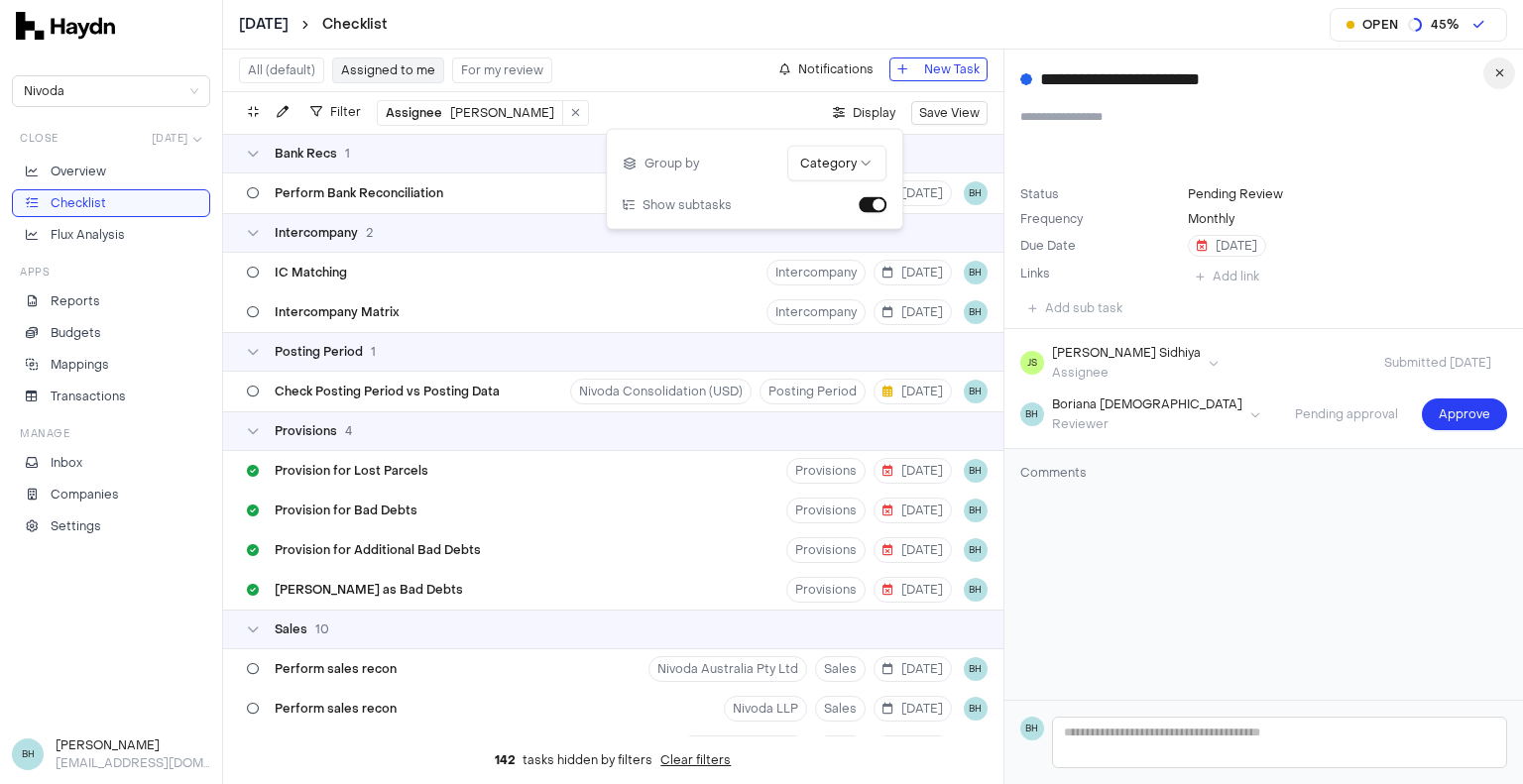 click at bounding box center [1499, 73] 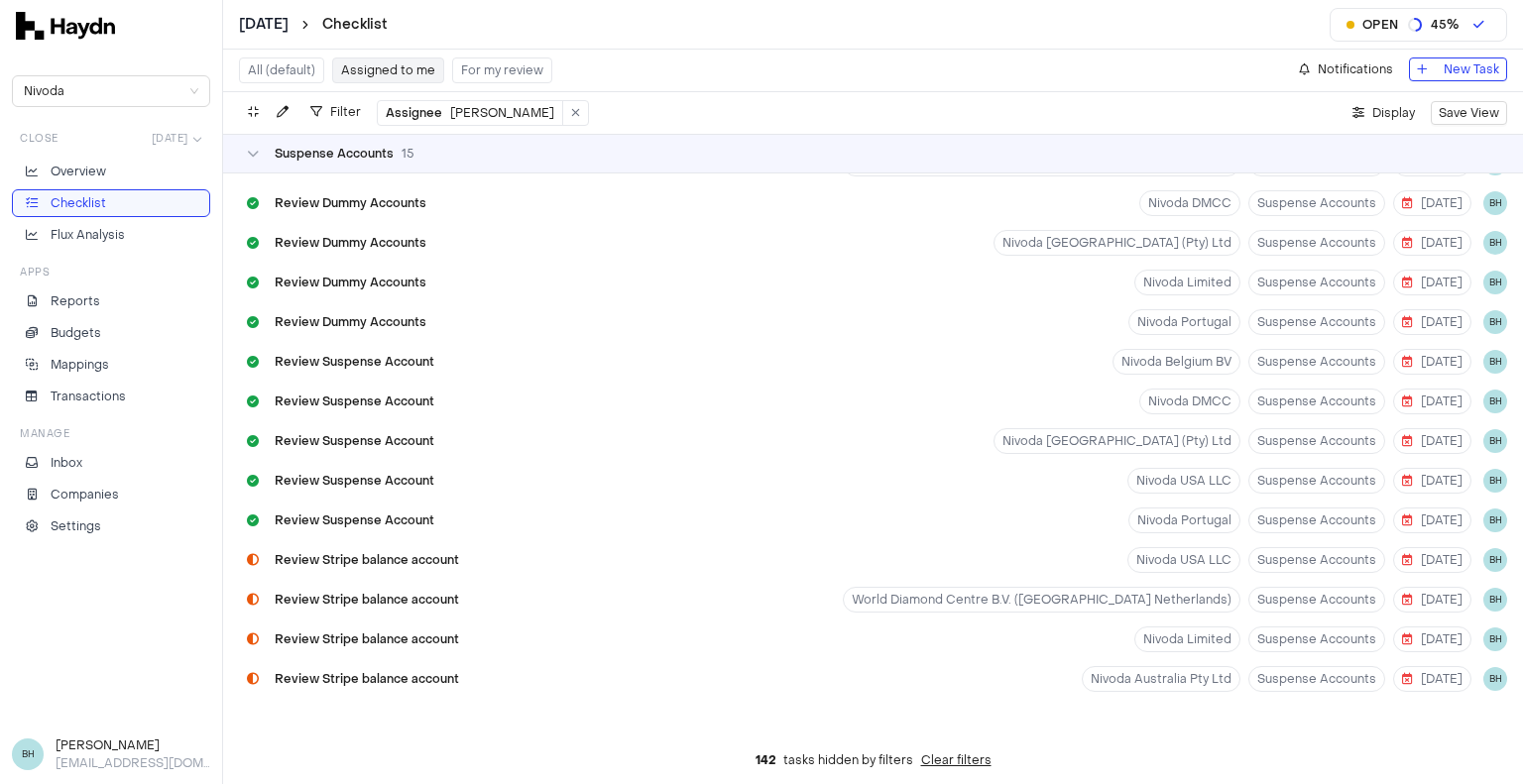 scroll, scrollTop: 0, scrollLeft: 0, axis: both 